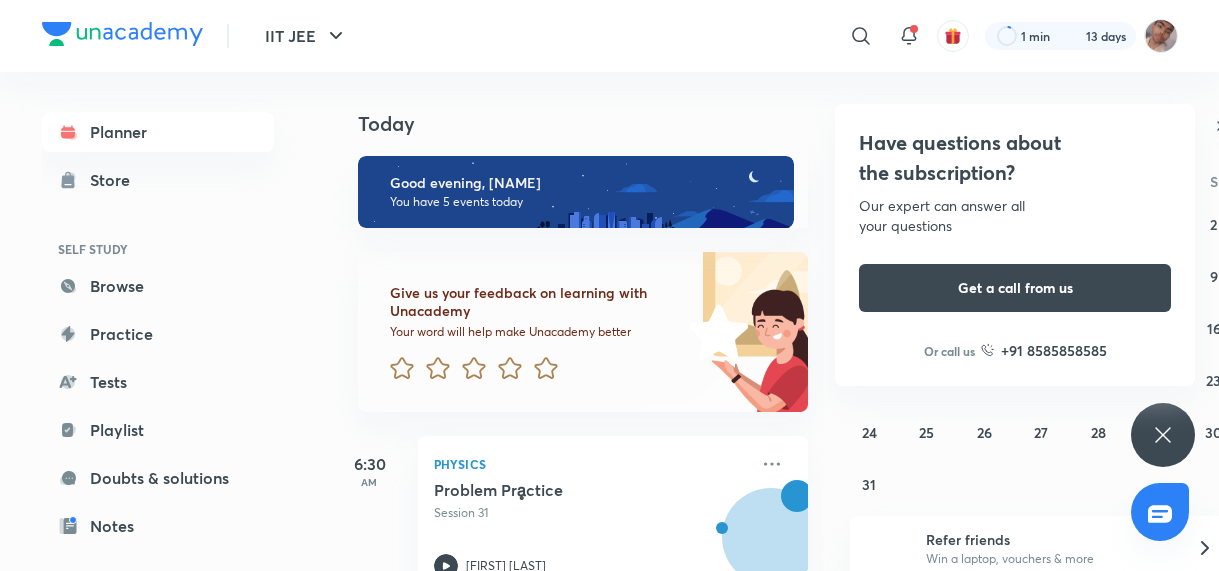 scroll, scrollTop: 12, scrollLeft: 0, axis: vertical 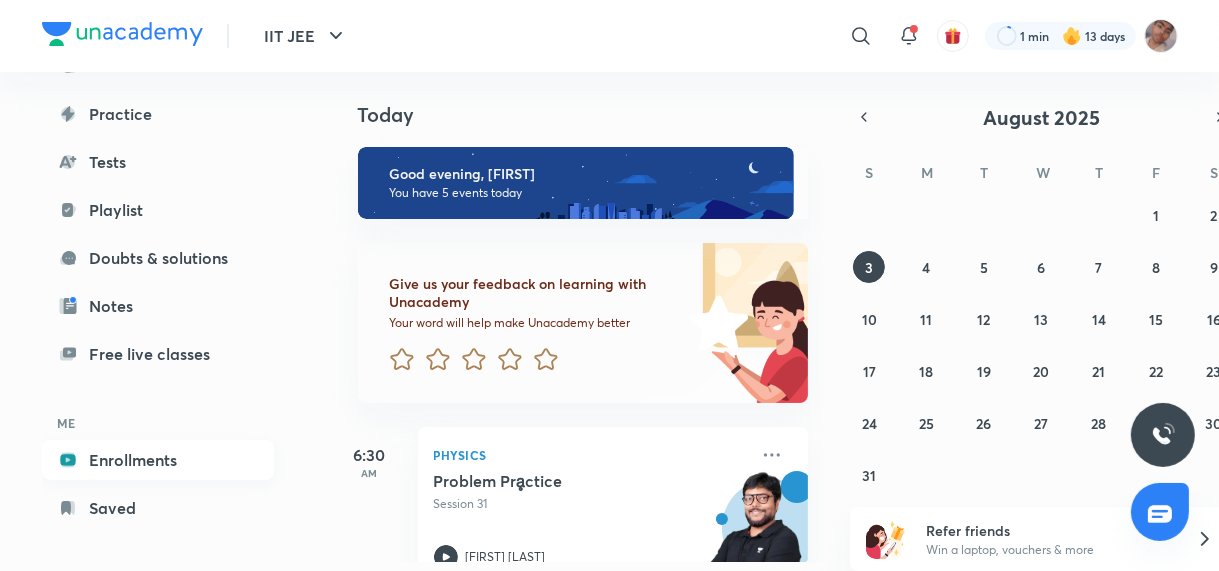 click on "Enrollments" at bounding box center (158, 460) 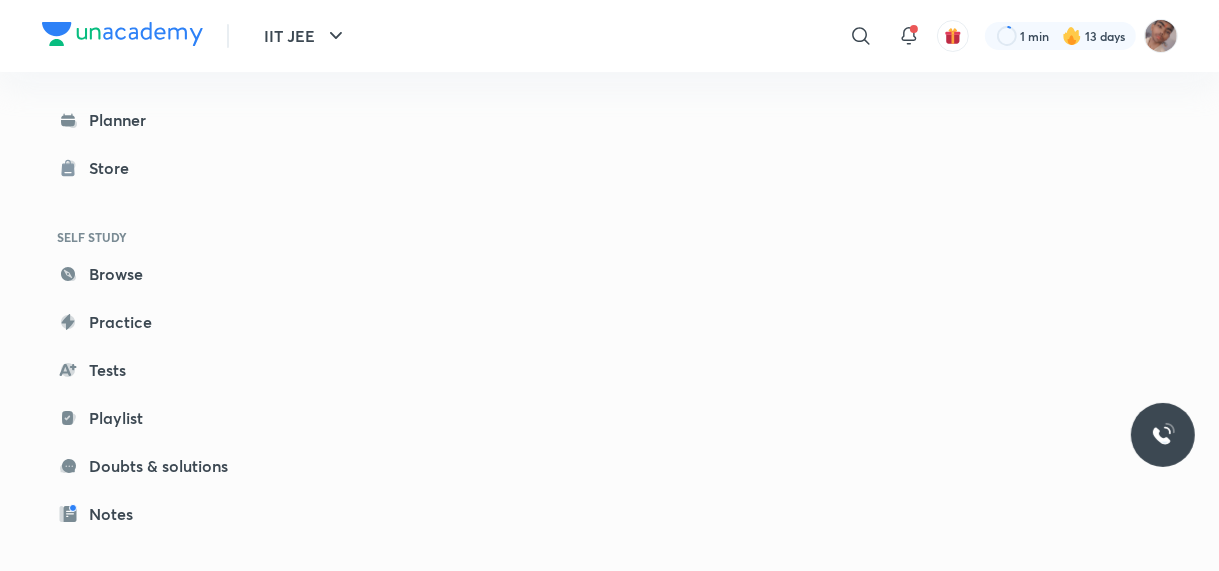 scroll, scrollTop: 0, scrollLeft: 0, axis: both 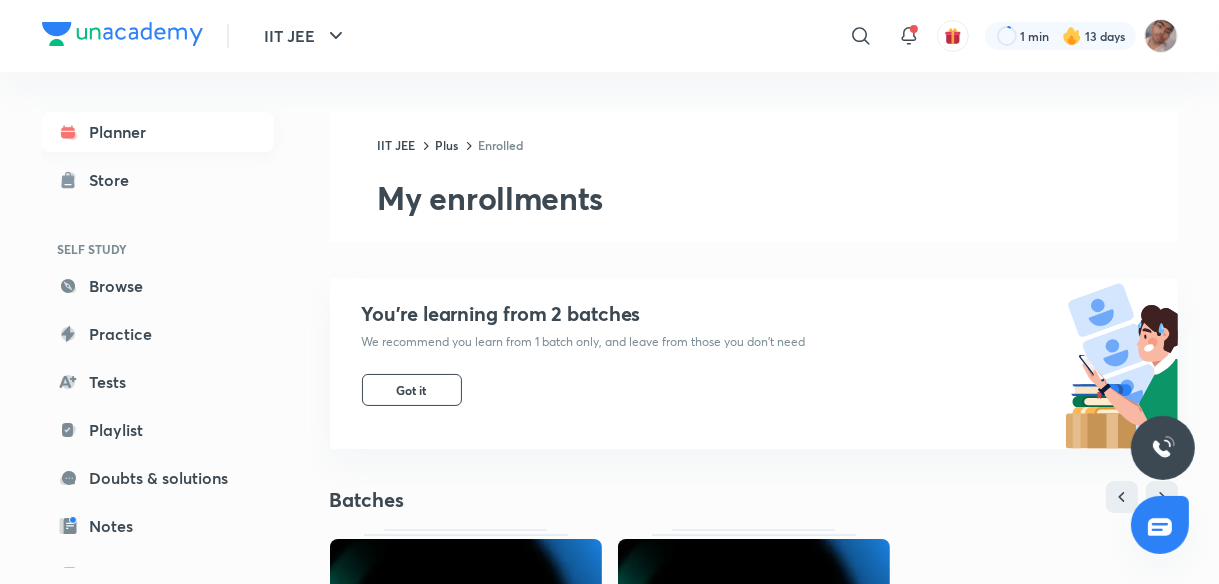 click on "Planner" at bounding box center (158, 132) 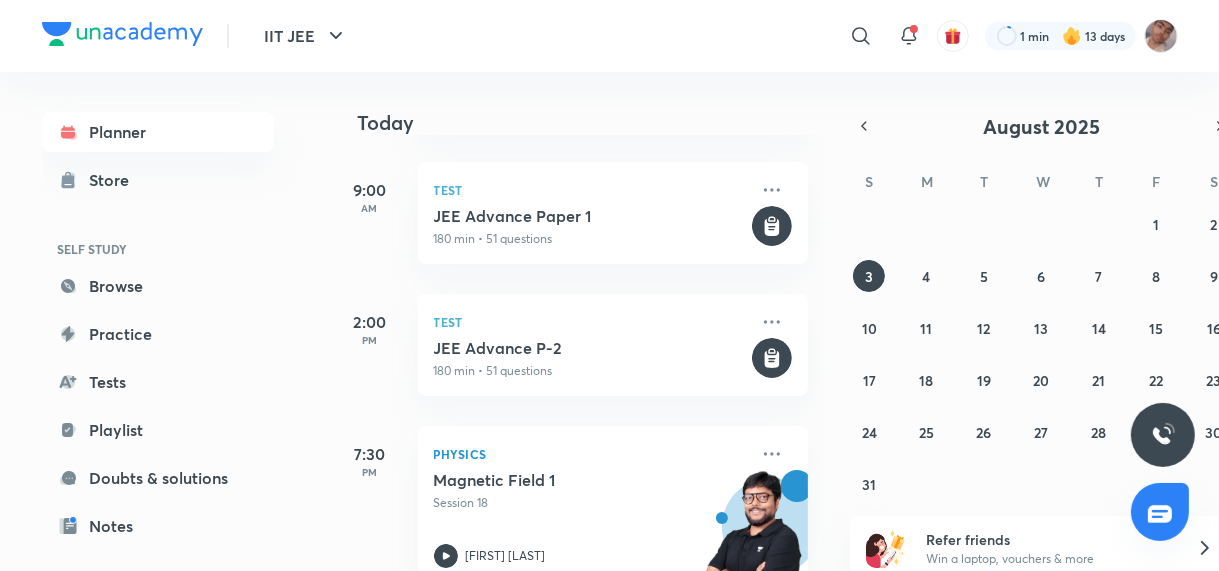 scroll, scrollTop: 620, scrollLeft: 0, axis: vertical 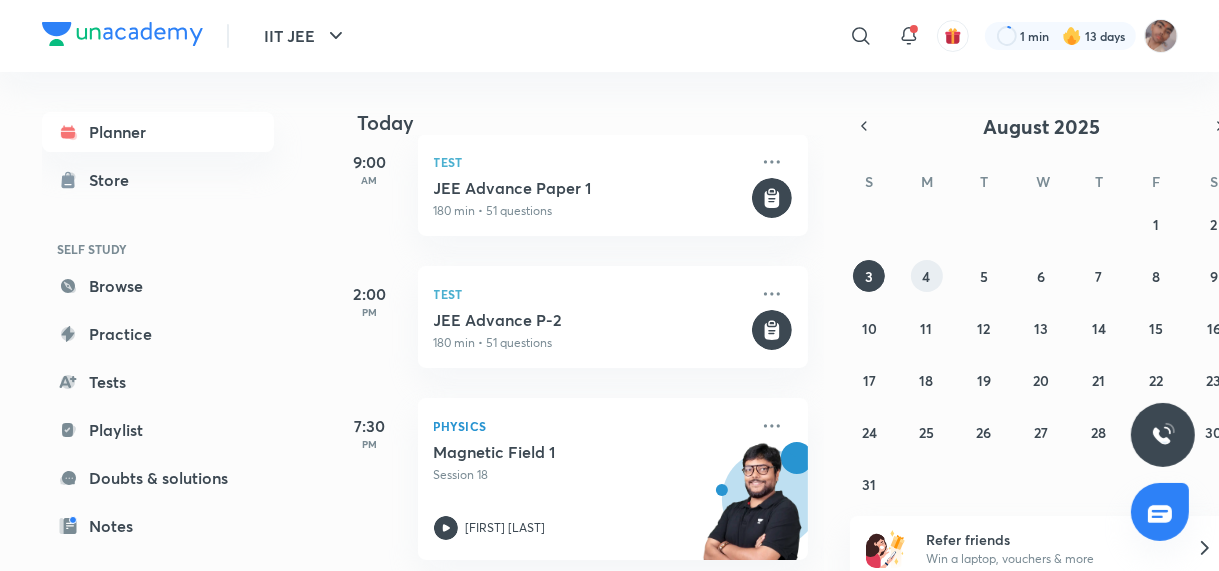 click on "4" at bounding box center [927, 276] 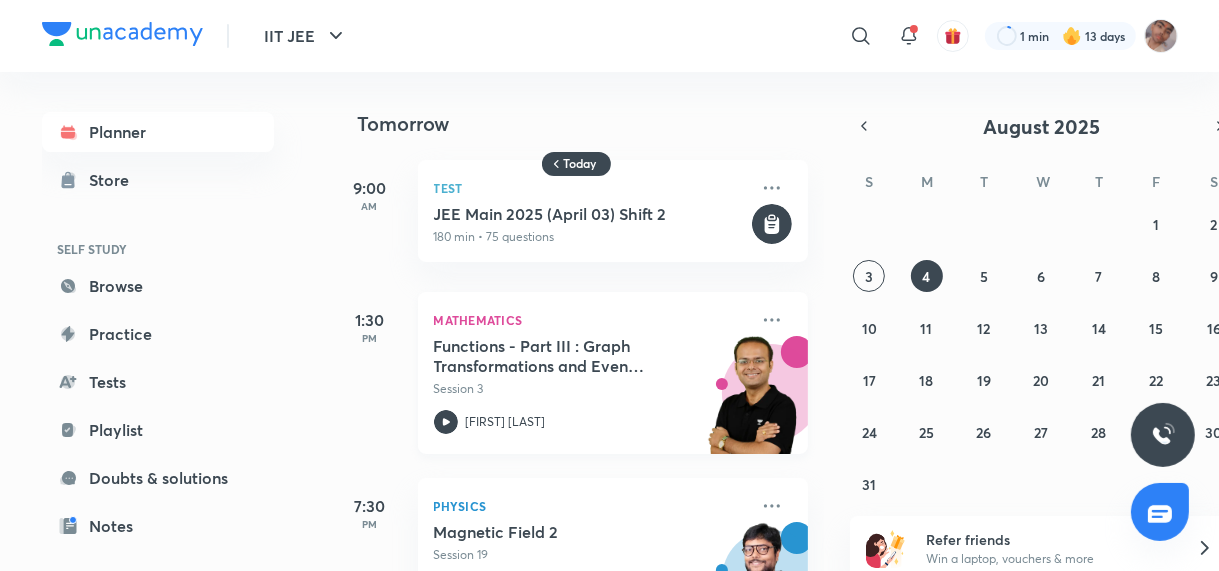 scroll, scrollTop: 84, scrollLeft: 0, axis: vertical 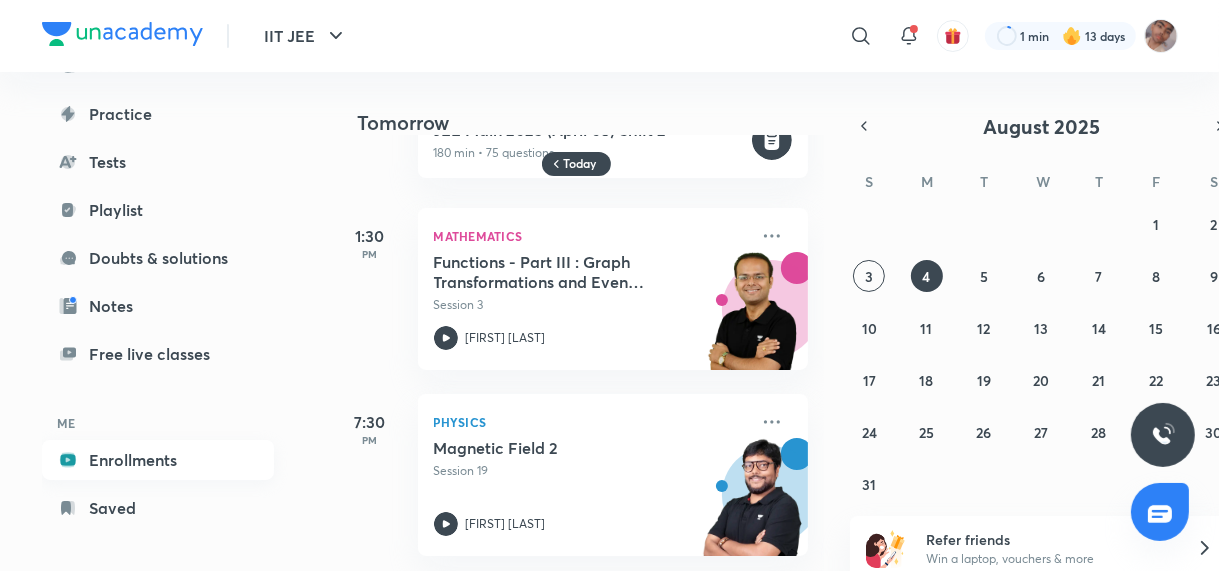 click on "Enrollments" at bounding box center (158, 460) 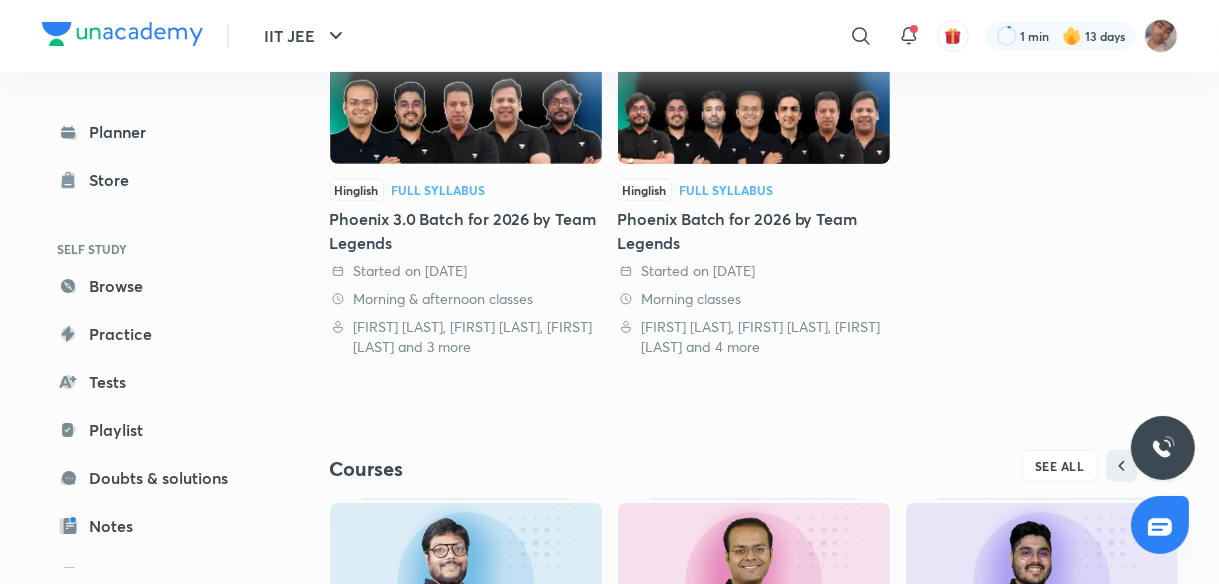 scroll, scrollTop: 791, scrollLeft: 0, axis: vertical 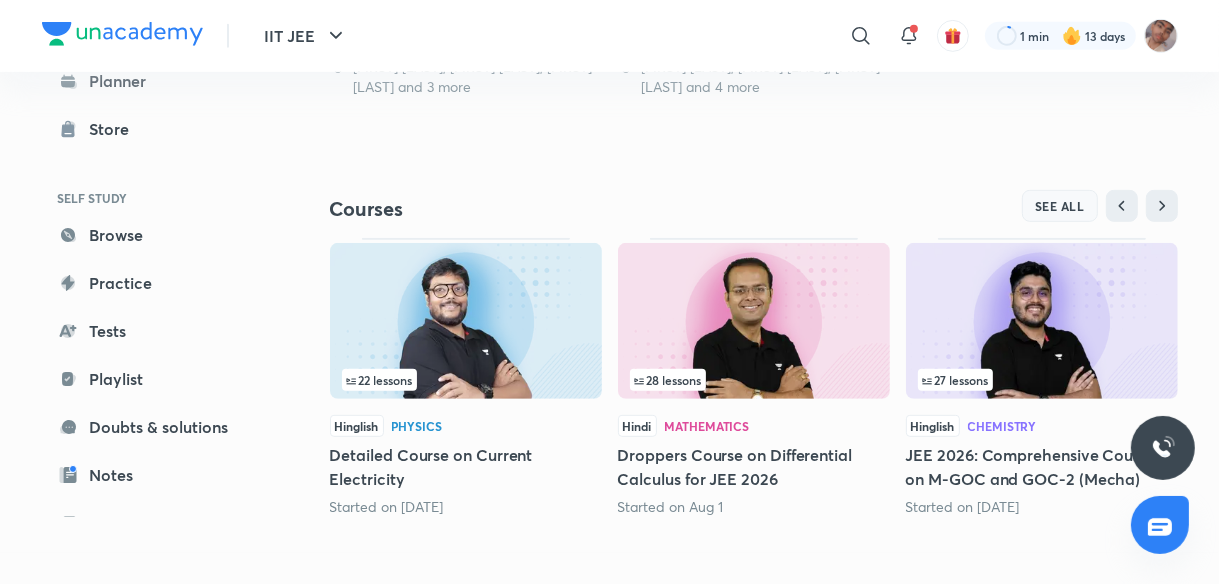 click on "SEE ALL" at bounding box center (1060, 206) 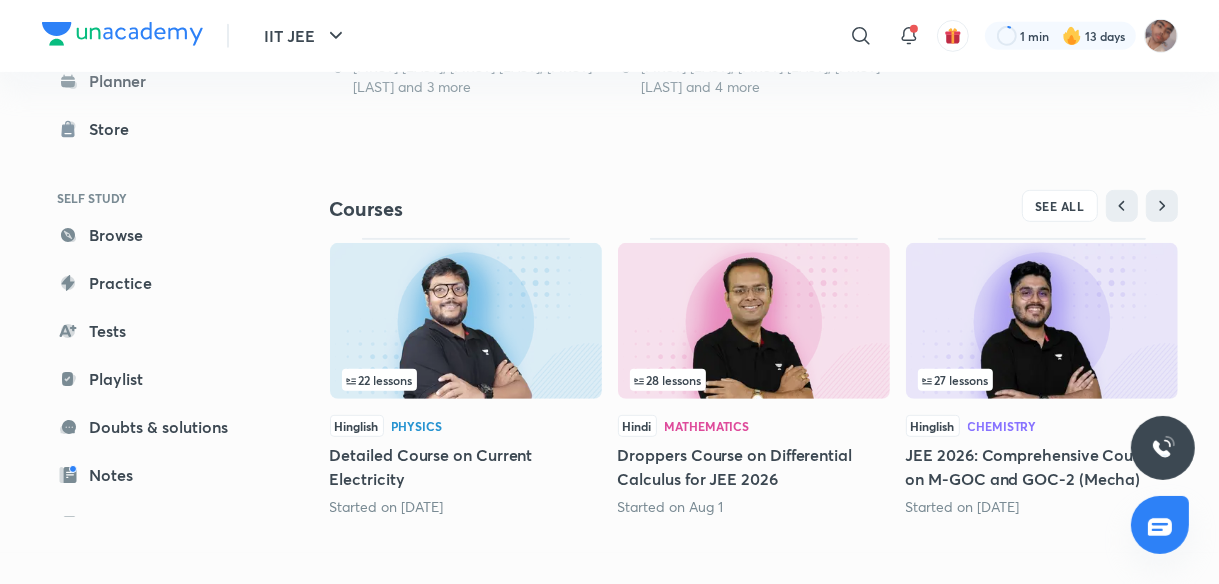 scroll, scrollTop: 0, scrollLeft: 0, axis: both 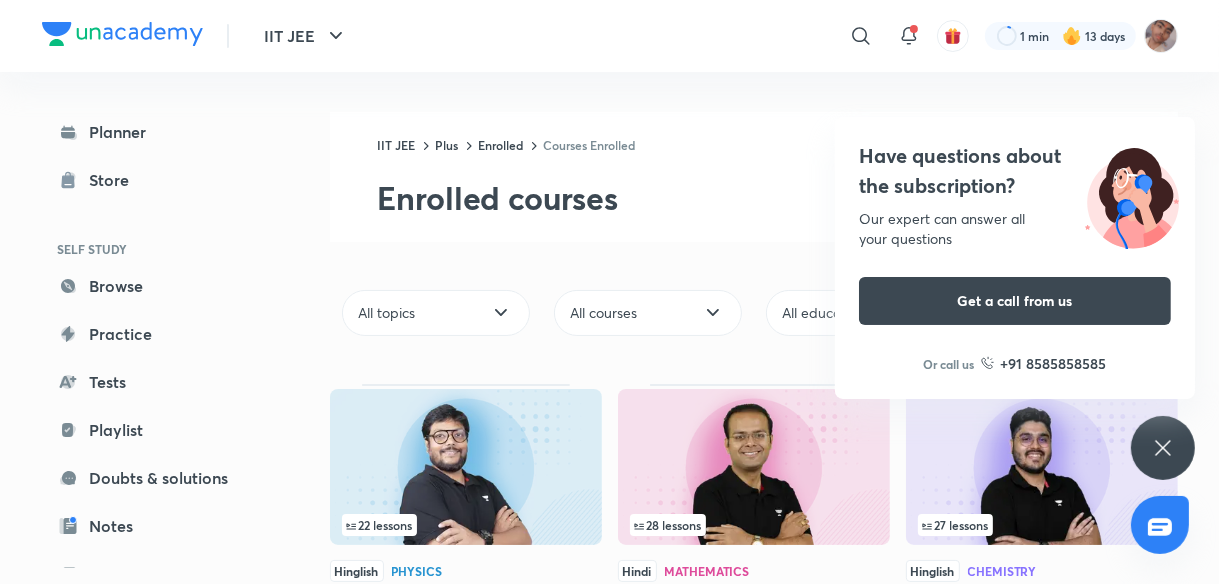 click on "Have questions about the subscription? Our expert can answer all your questions Get a call from us Or call us +91 8585858585" at bounding box center (1163, 448) 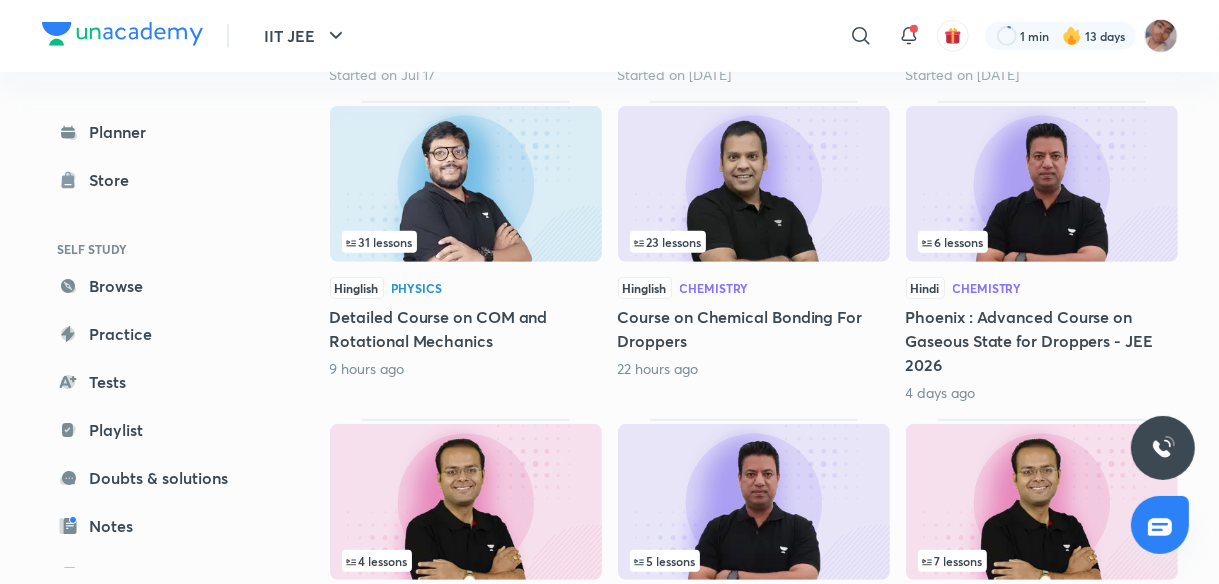 scroll, scrollTop: 870, scrollLeft: 0, axis: vertical 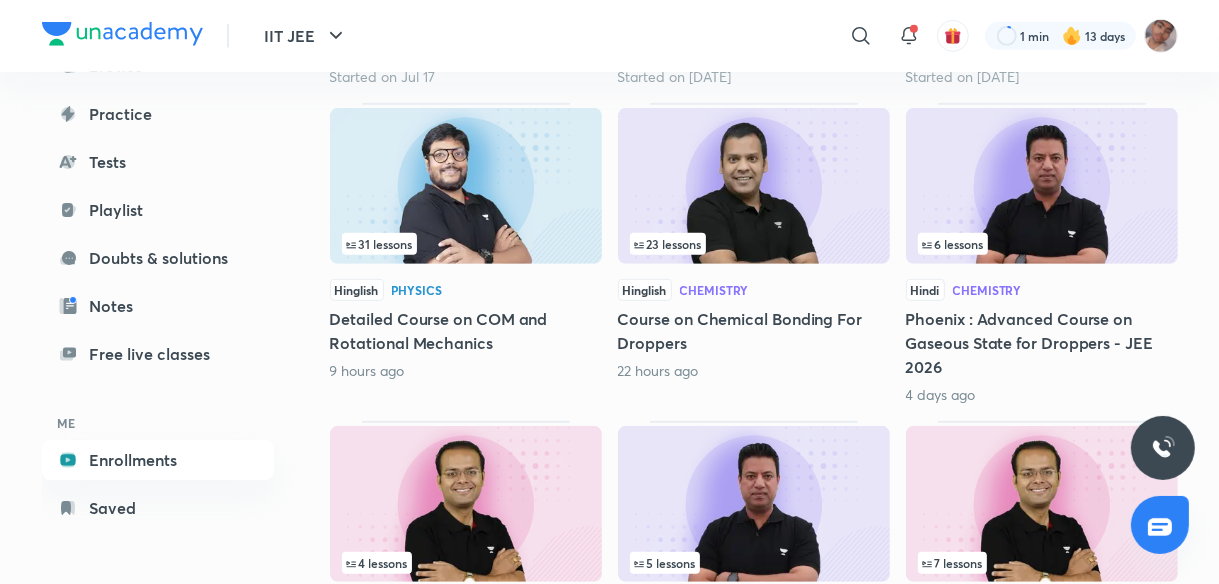 click at bounding box center [754, 186] 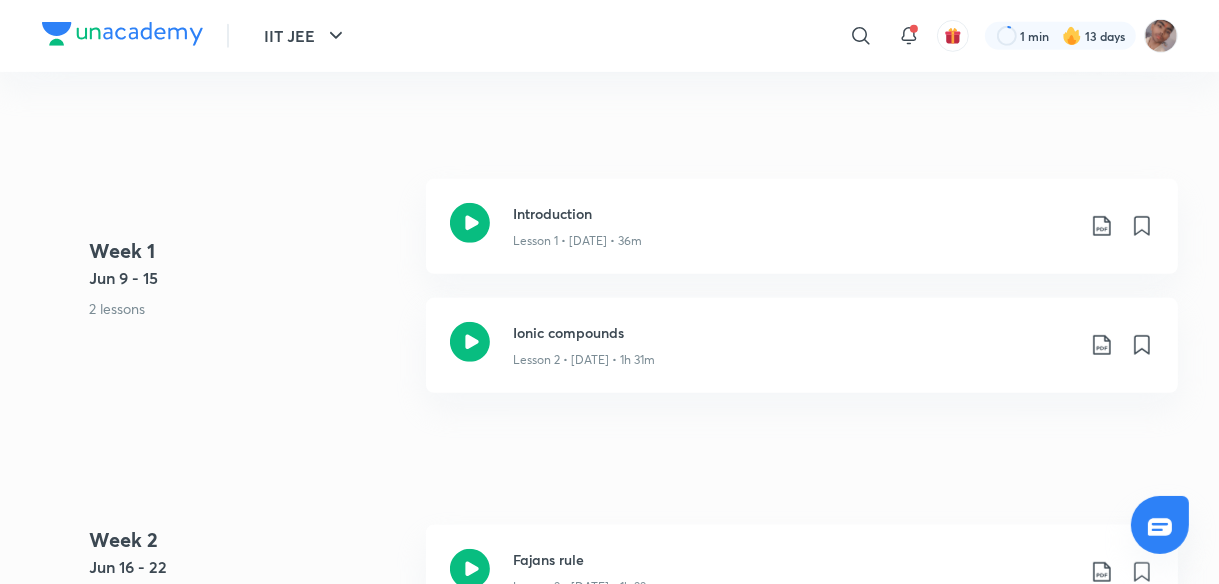 scroll, scrollTop: 0, scrollLeft: 0, axis: both 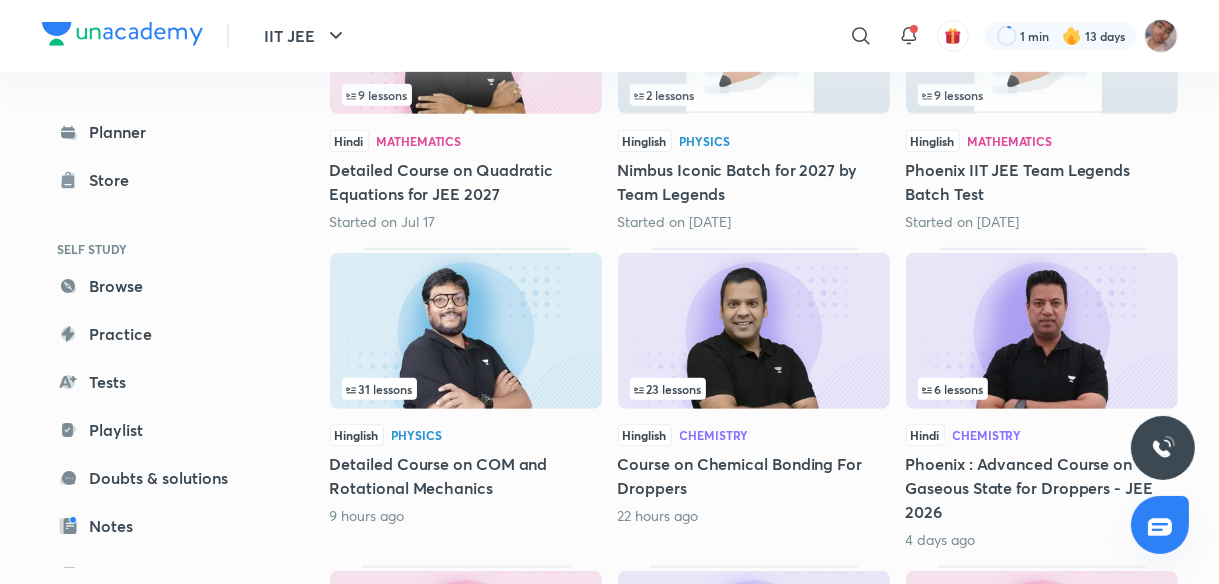click at bounding box center [1042, 331] 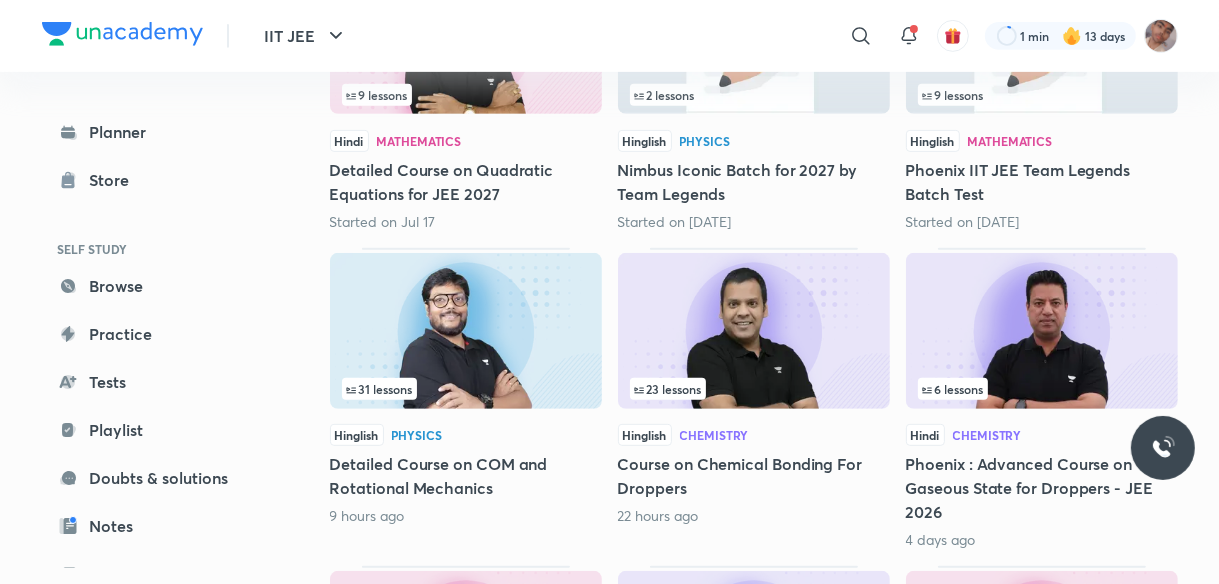 scroll, scrollTop: 0, scrollLeft: 0, axis: both 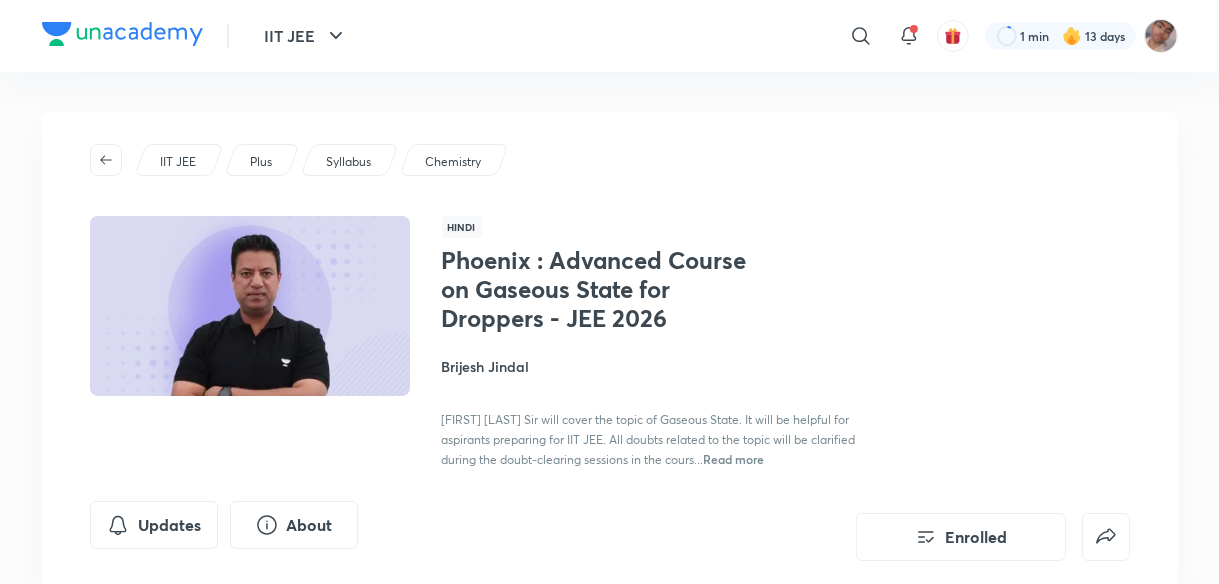 click on "Brijesh Jindal" at bounding box center (666, 366) 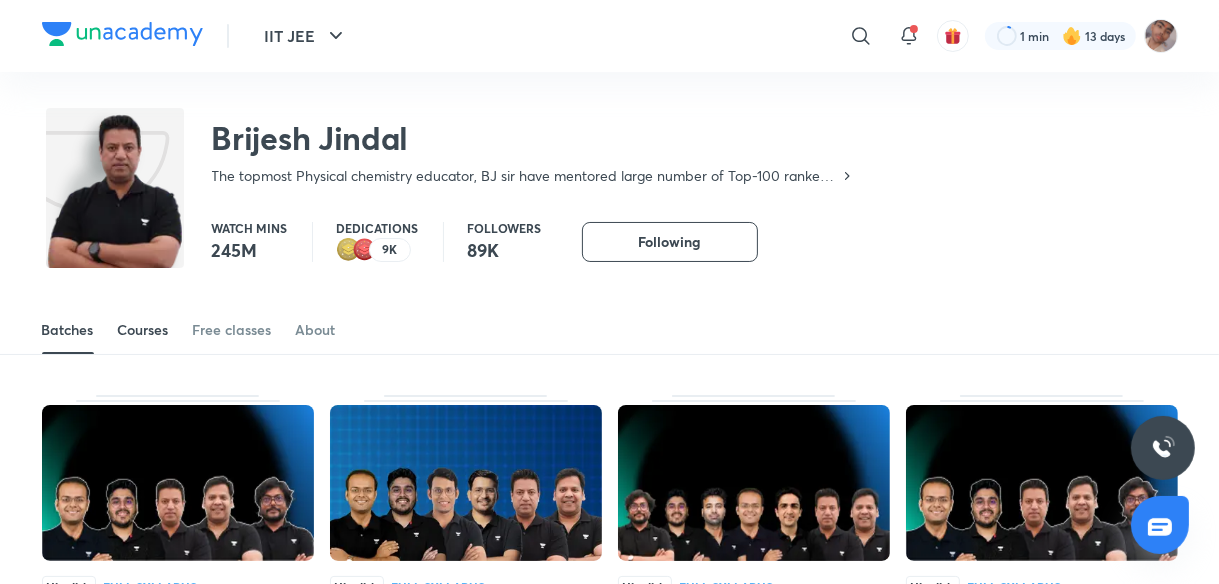 click on "Courses" at bounding box center [143, 330] 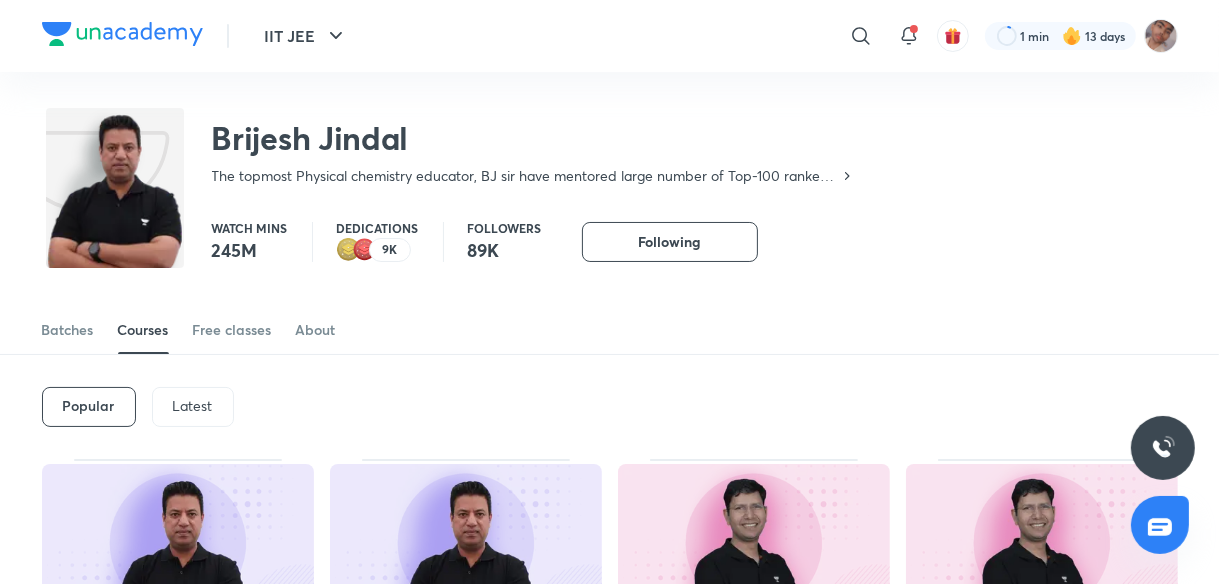 click on "Latest" at bounding box center (193, 407) 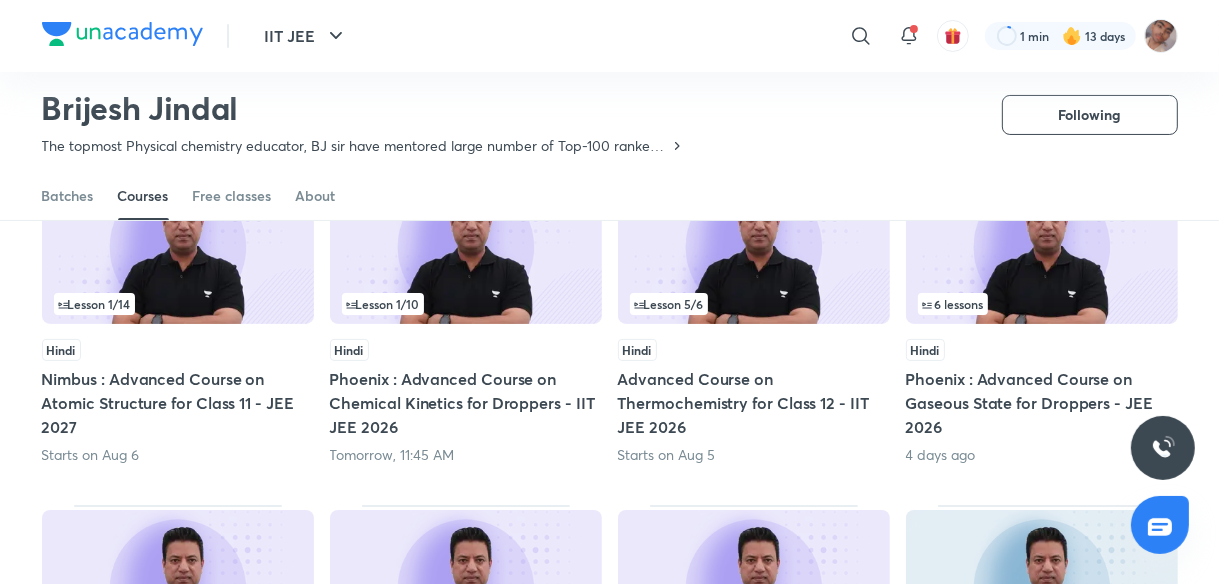 scroll, scrollTop: 182, scrollLeft: 0, axis: vertical 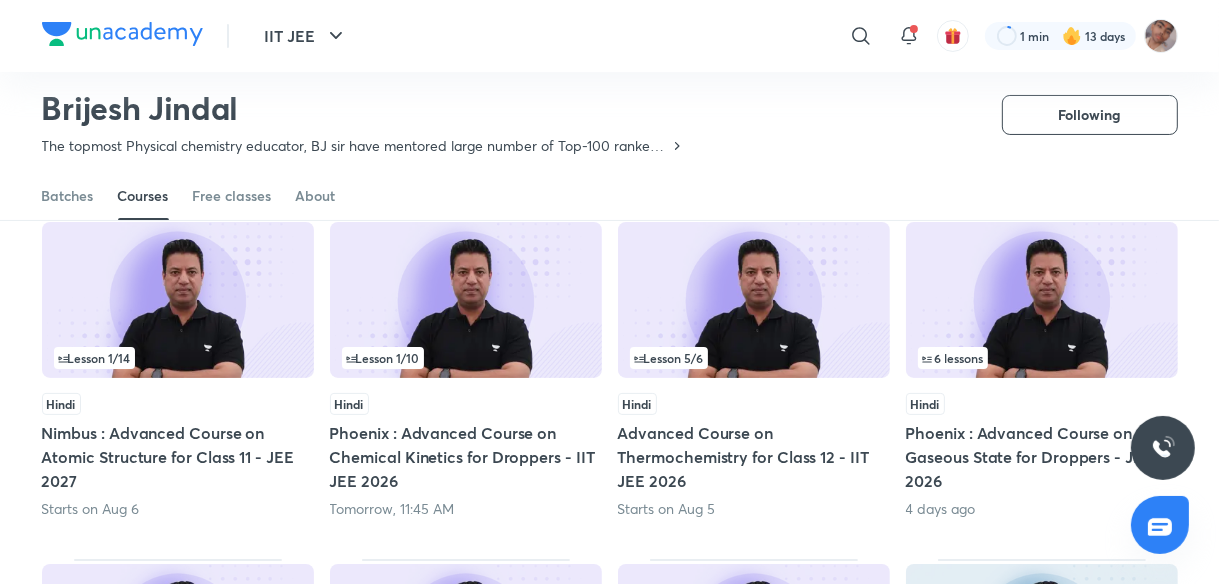 click at bounding box center (466, 300) 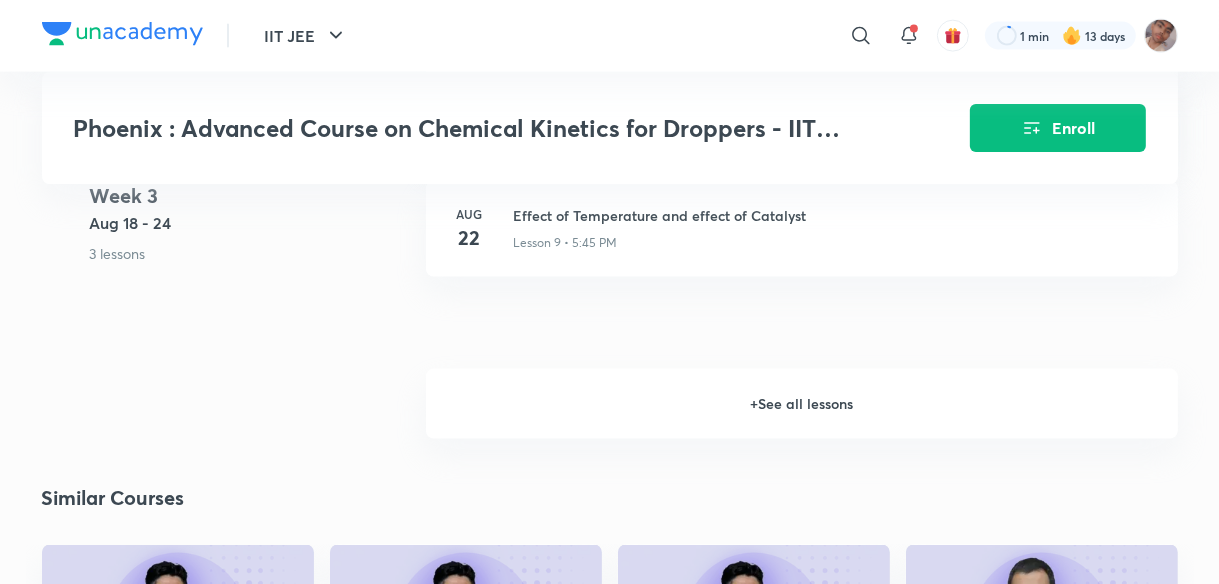 scroll, scrollTop: 2320, scrollLeft: 0, axis: vertical 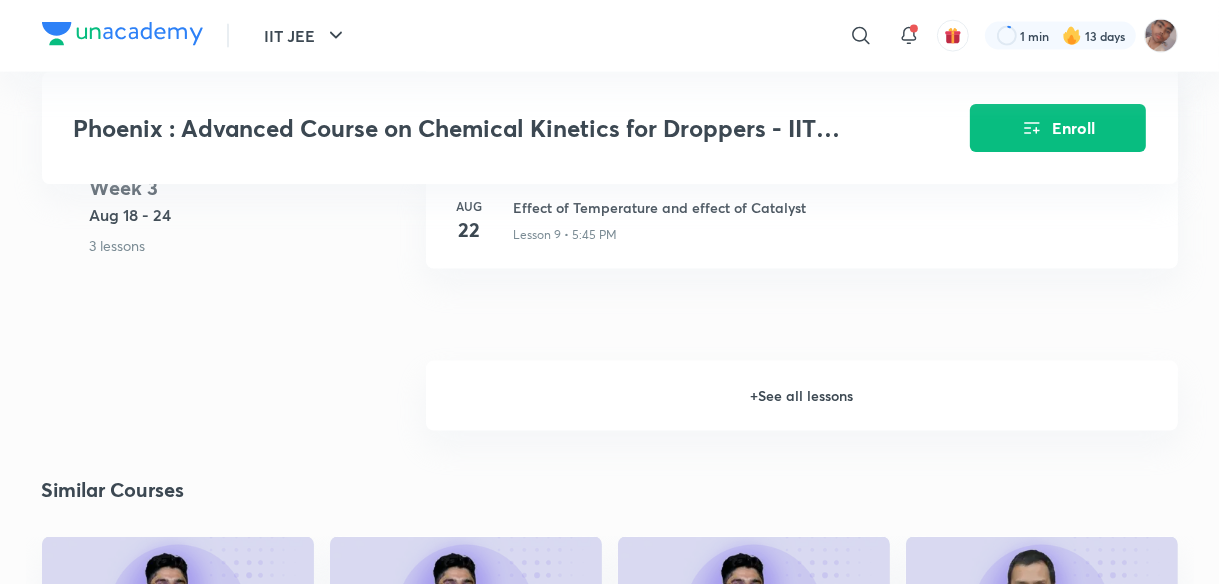 click on "+  See all lessons" at bounding box center (802, 396) 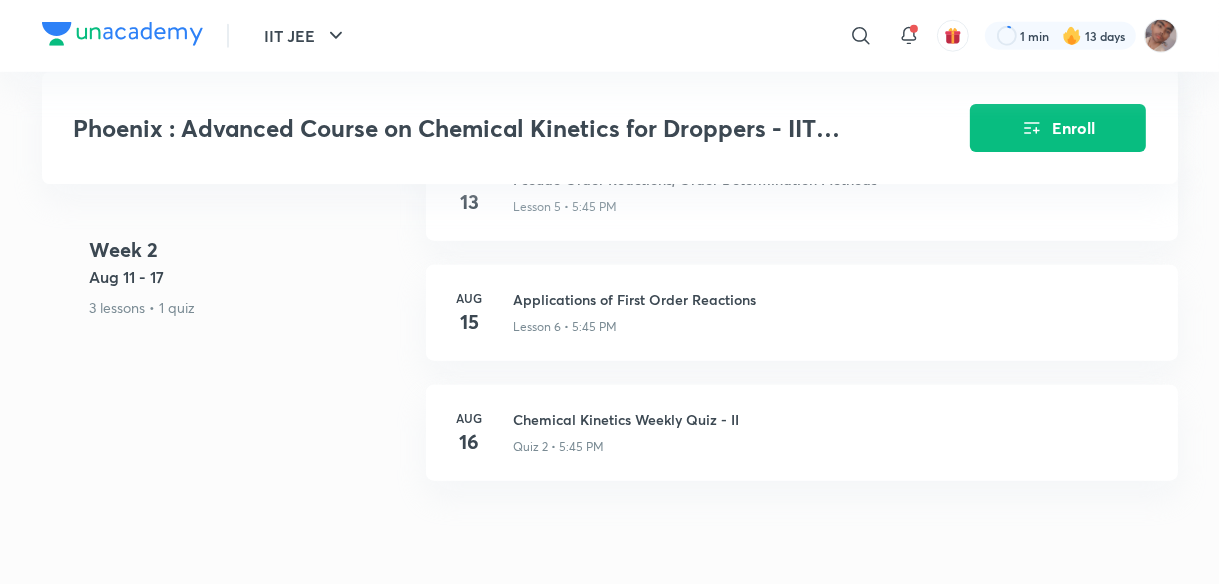 scroll, scrollTop: 1641, scrollLeft: 0, axis: vertical 